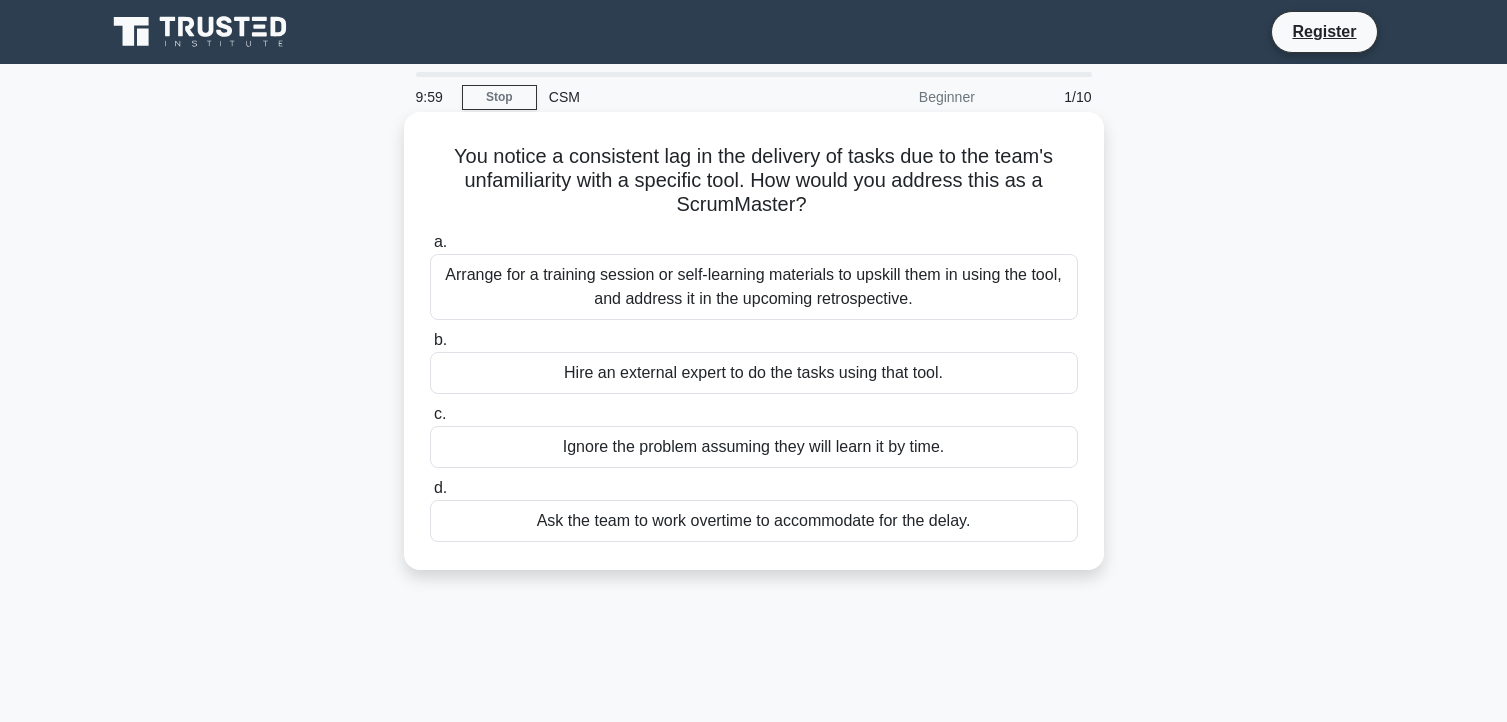 scroll, scrollTop: 0, scrollLeft: 0, axis: both 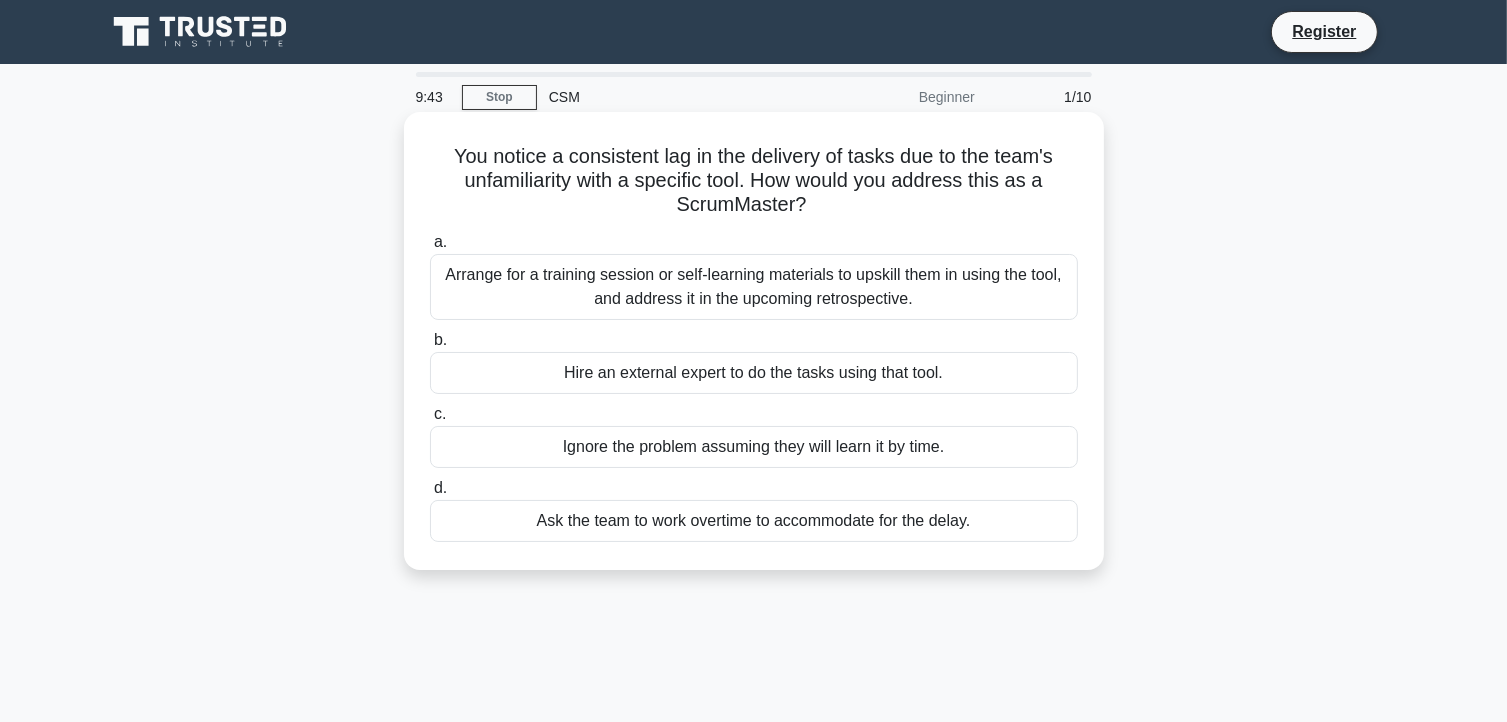 click on "Arrange for a training session or self-learning materials to upskill them in using the tool, and address it in the upcoming retrospective." at bounding box center (754, 287) 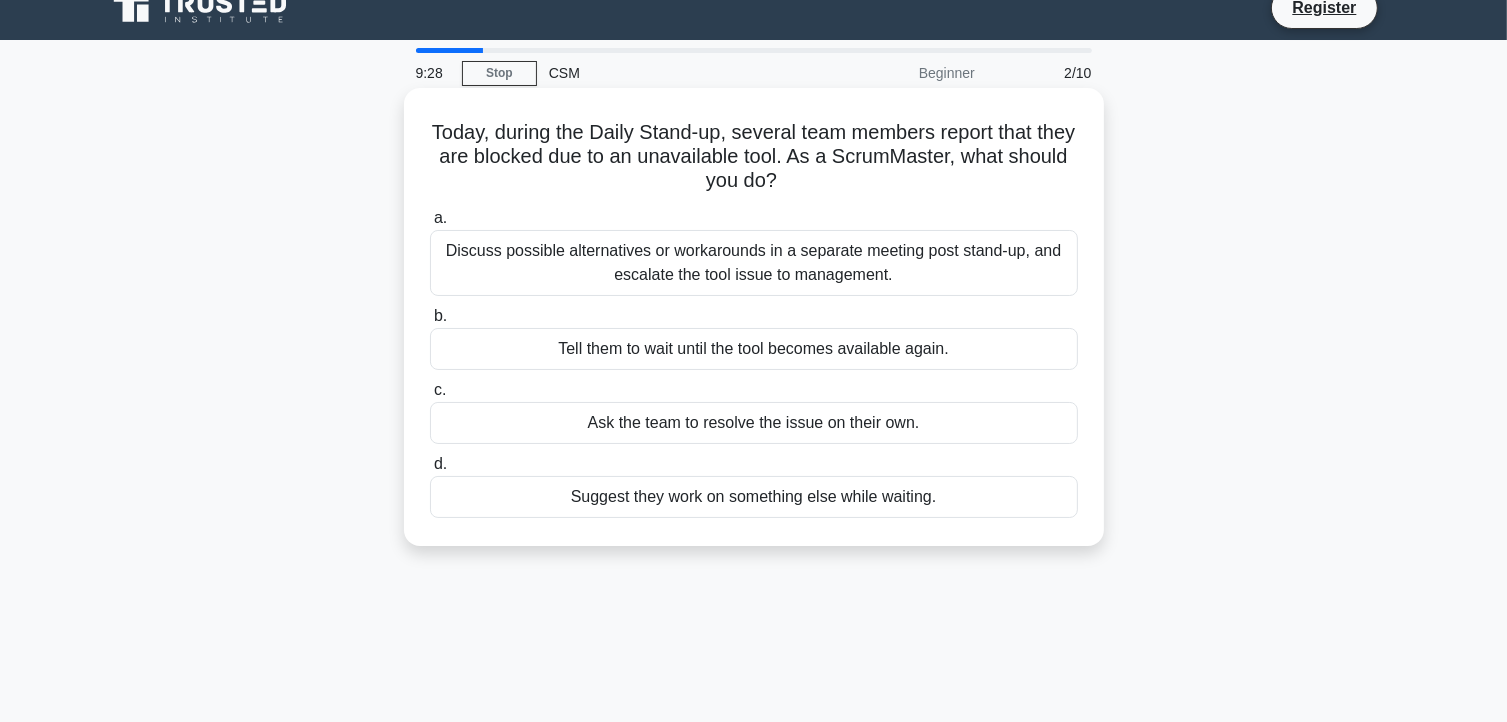 scroll, scrollTop: 0, scrollLeft: 0, axis: both 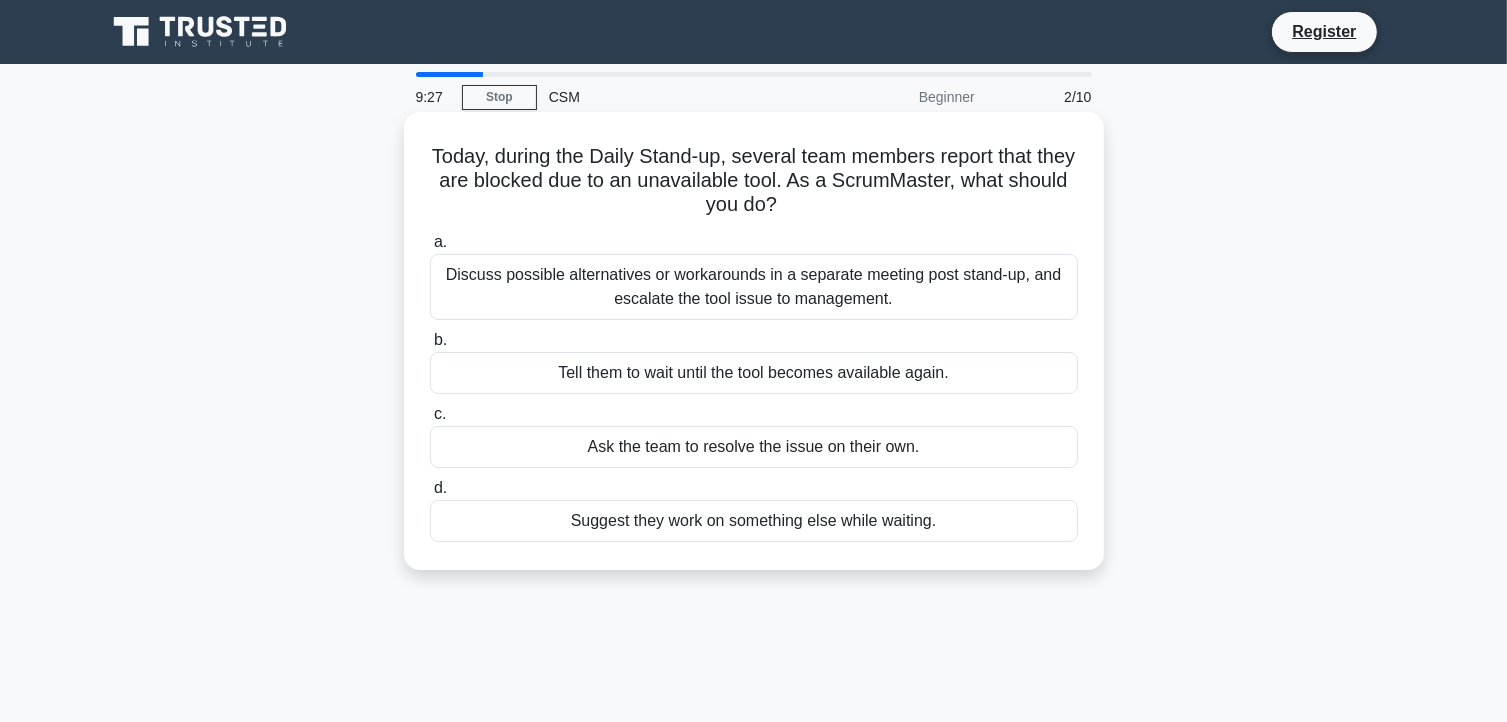 click on "Discuss possible alternatives or workarounds in a separate meeting post stand-up, and escalate the tool issue to management." at bounding box center (754, 287) 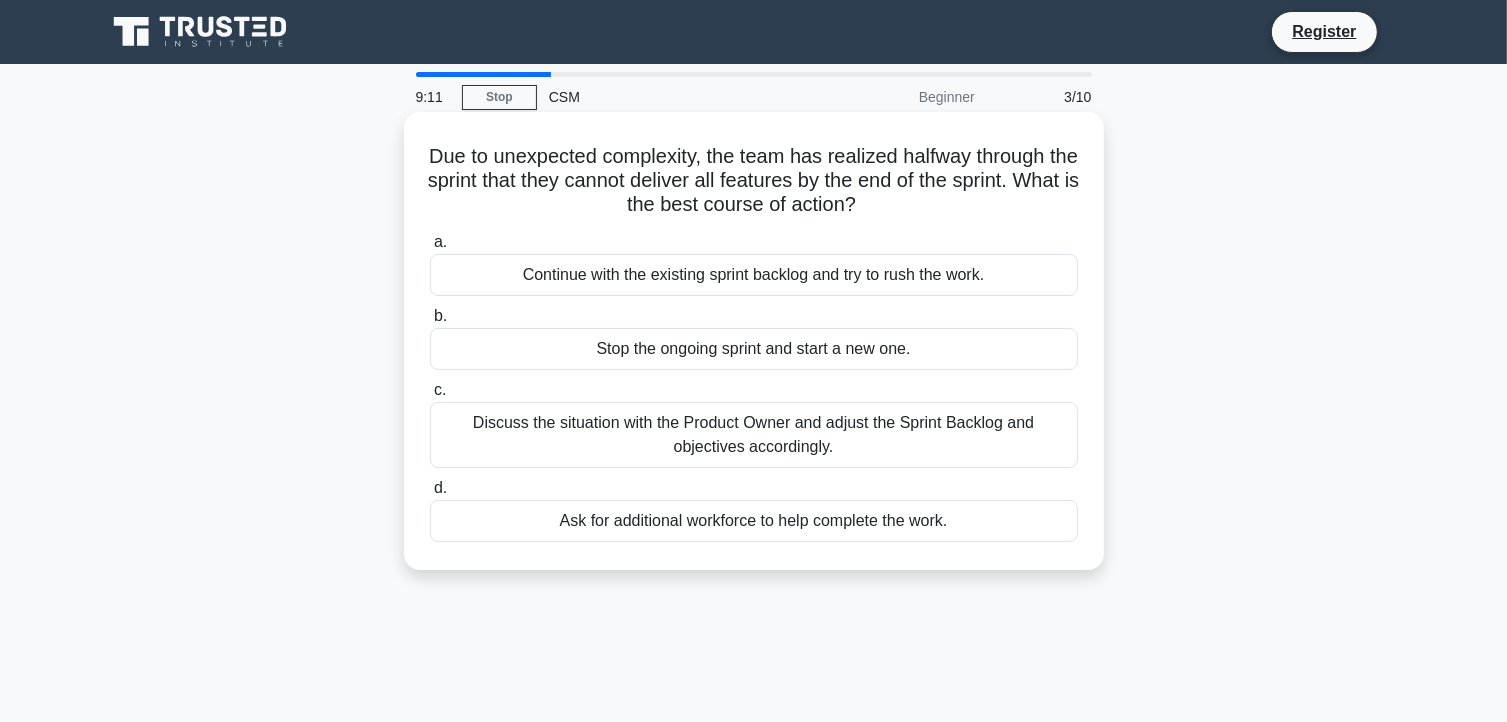 click on "Discuss the situation with the Product Owner and adjust the Sprint Backlog and objectives accordingly." at bounding box center (754, 435) 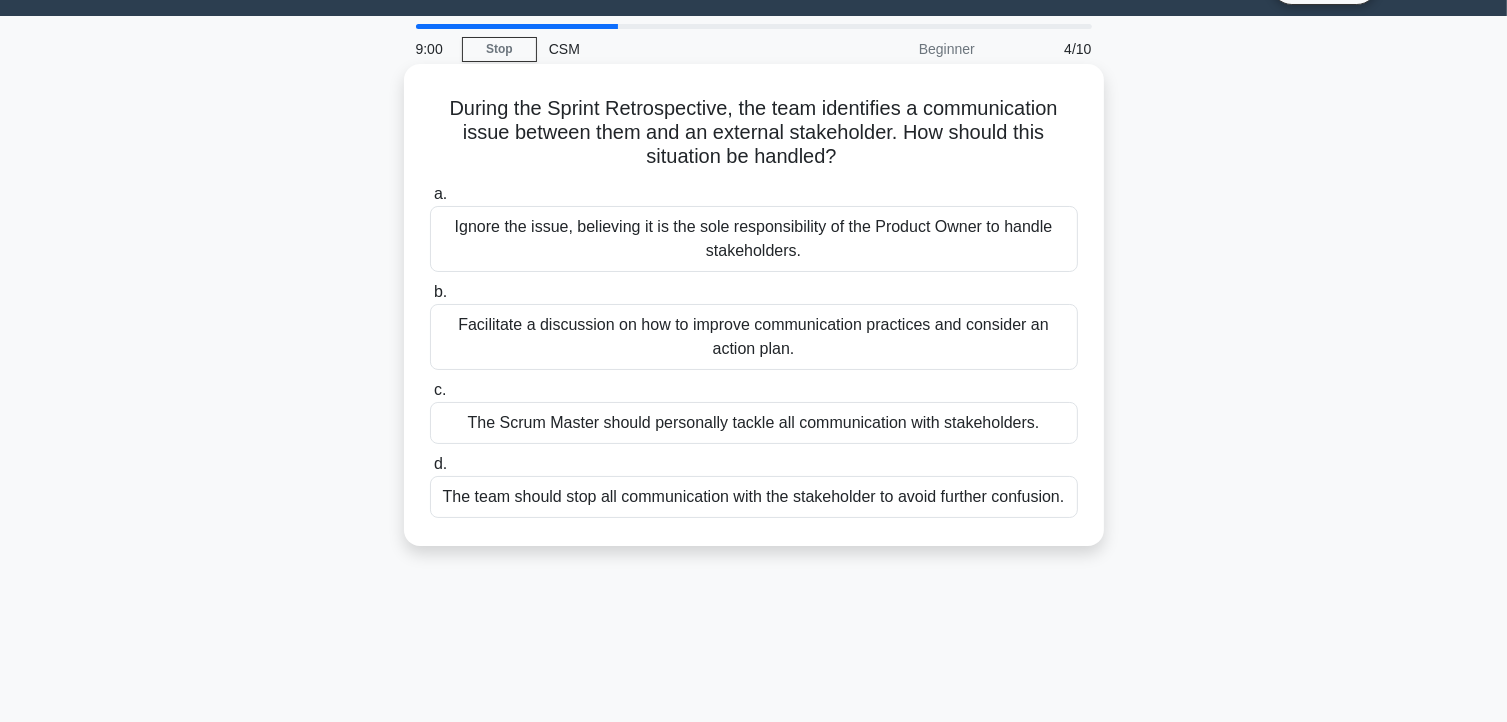 scroll, scrollTop: 62, scrollLeft: 0, axis: vertical 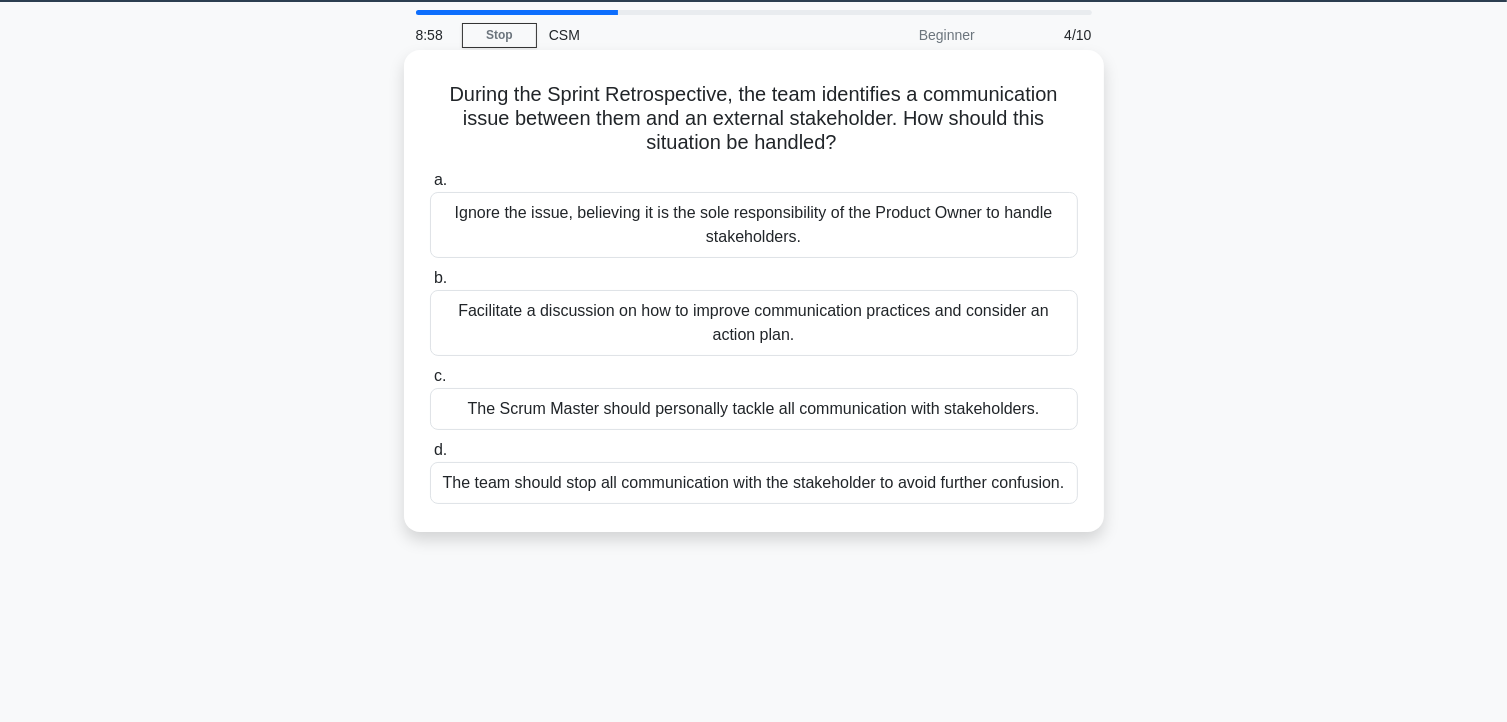 click on "Facilitate a discussion on how to improve communication practices and consider an action plan." at bounding box center (754, 323) 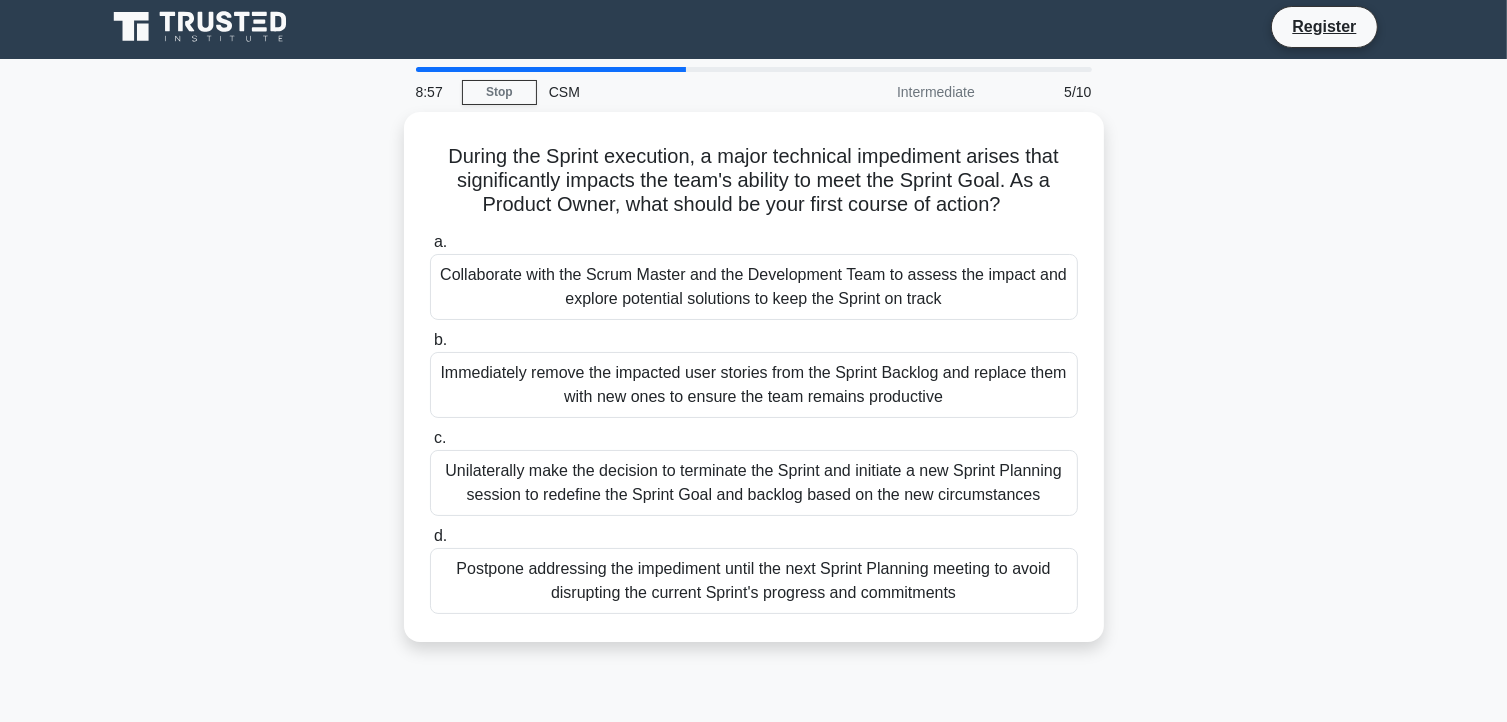 scroll, scrollTop: 0, scrollLeft: 0, axis: both 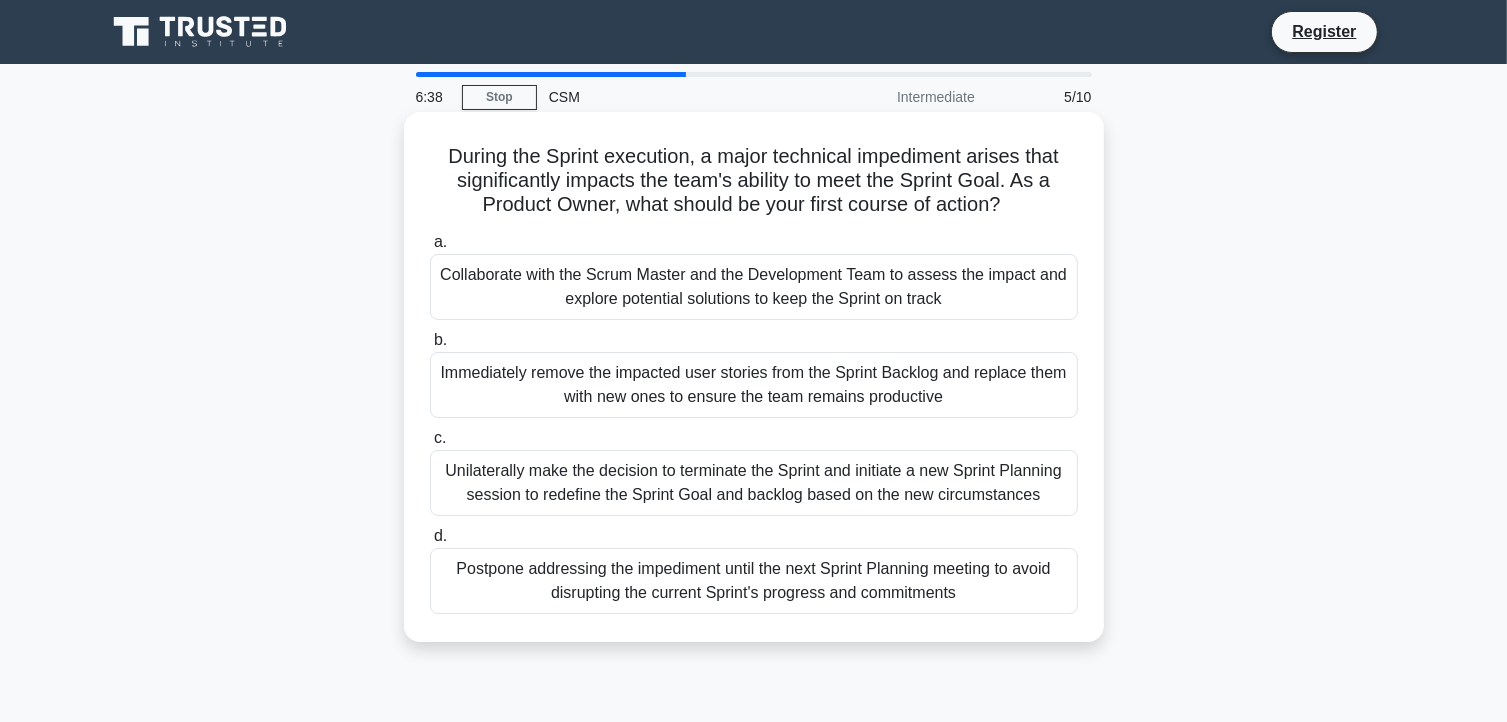 click on "Collaborate with the Scrum Master and the Development Team to assess the impact and explore potential solutions to keep the Sprint on track" at bounding box center (754, 287) 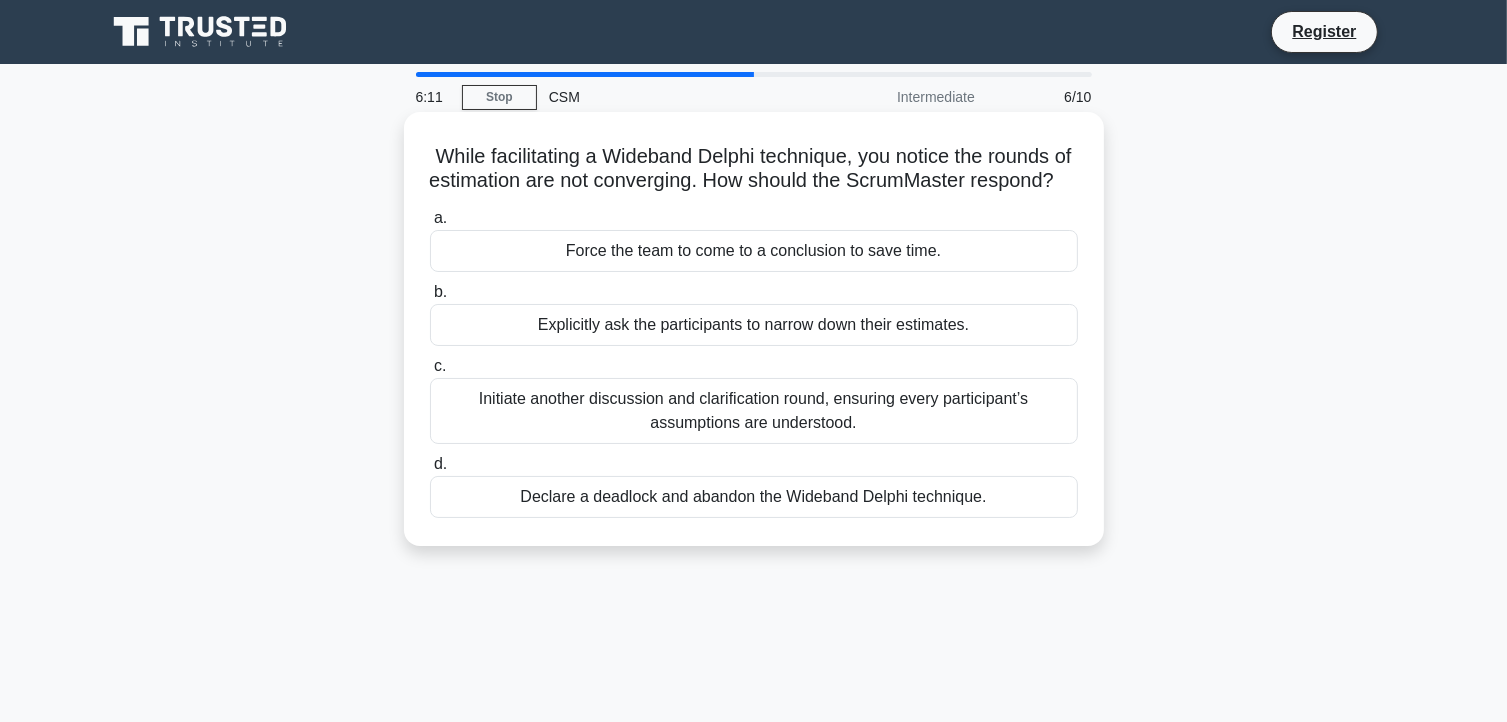 click on "Initiate another discussion and clarification round, ensuring every participant’s assumptions are understood." at bounding box center [754, 411] 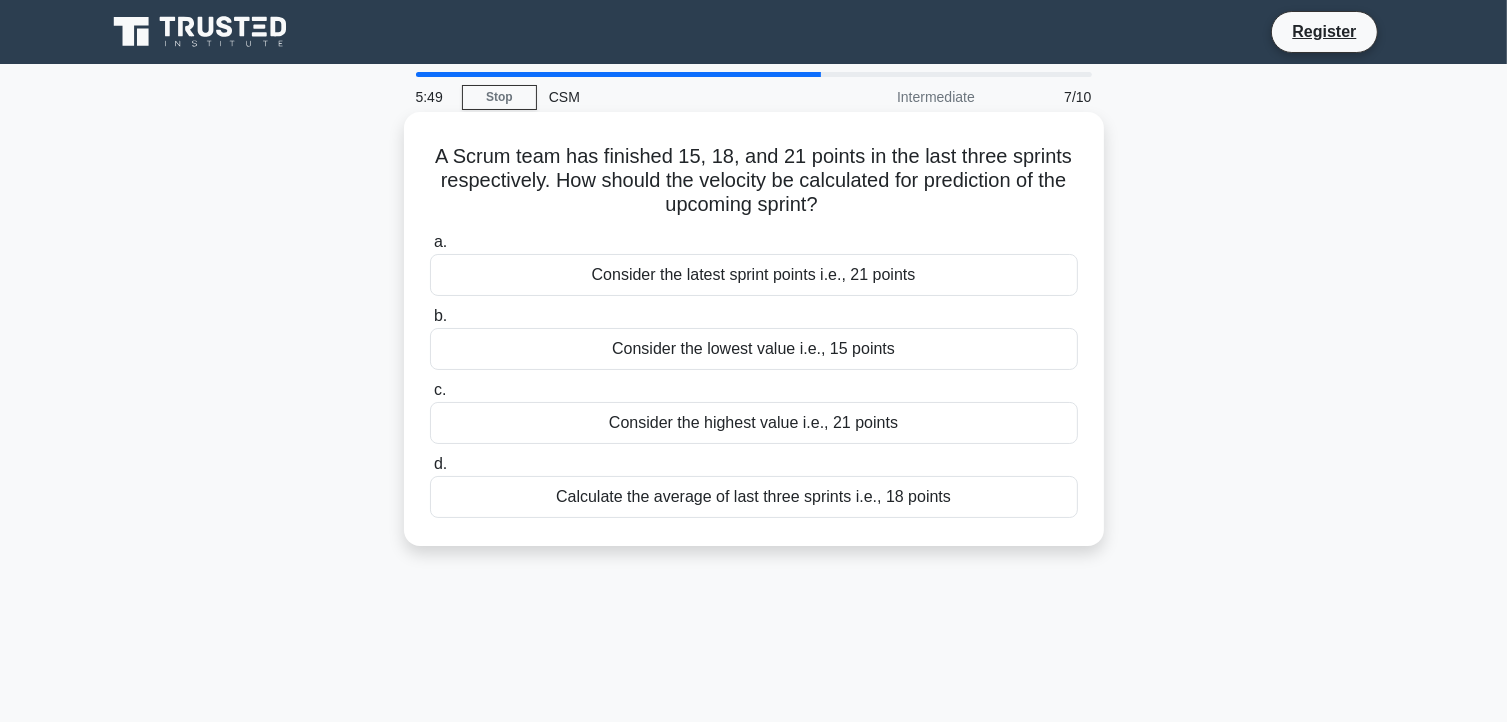 click on "Calculate the average of last three sprints i.e., 18 points" at bounding box center [754, 497] 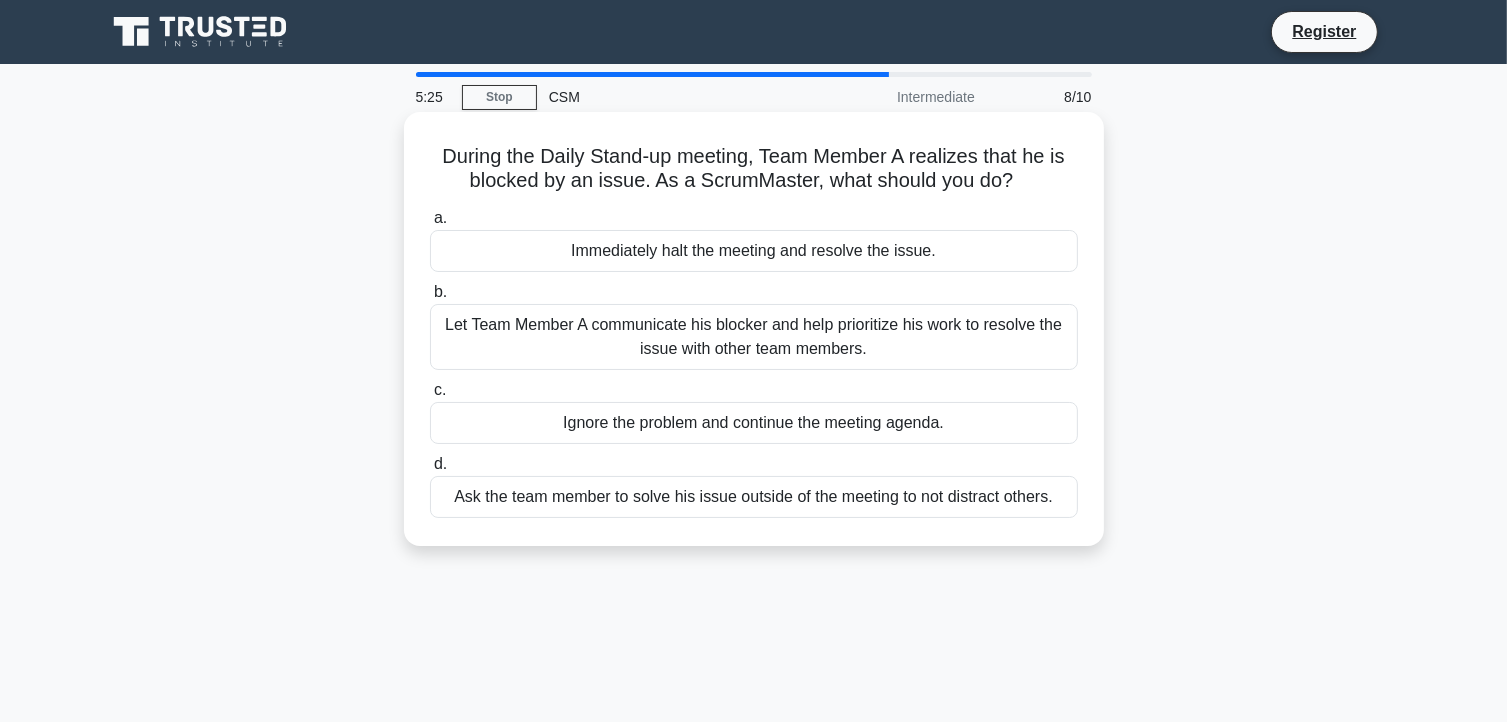click on "Ask the team member to solve his issue outside of the meeting to not distract others." at bounding box center (754, 497) 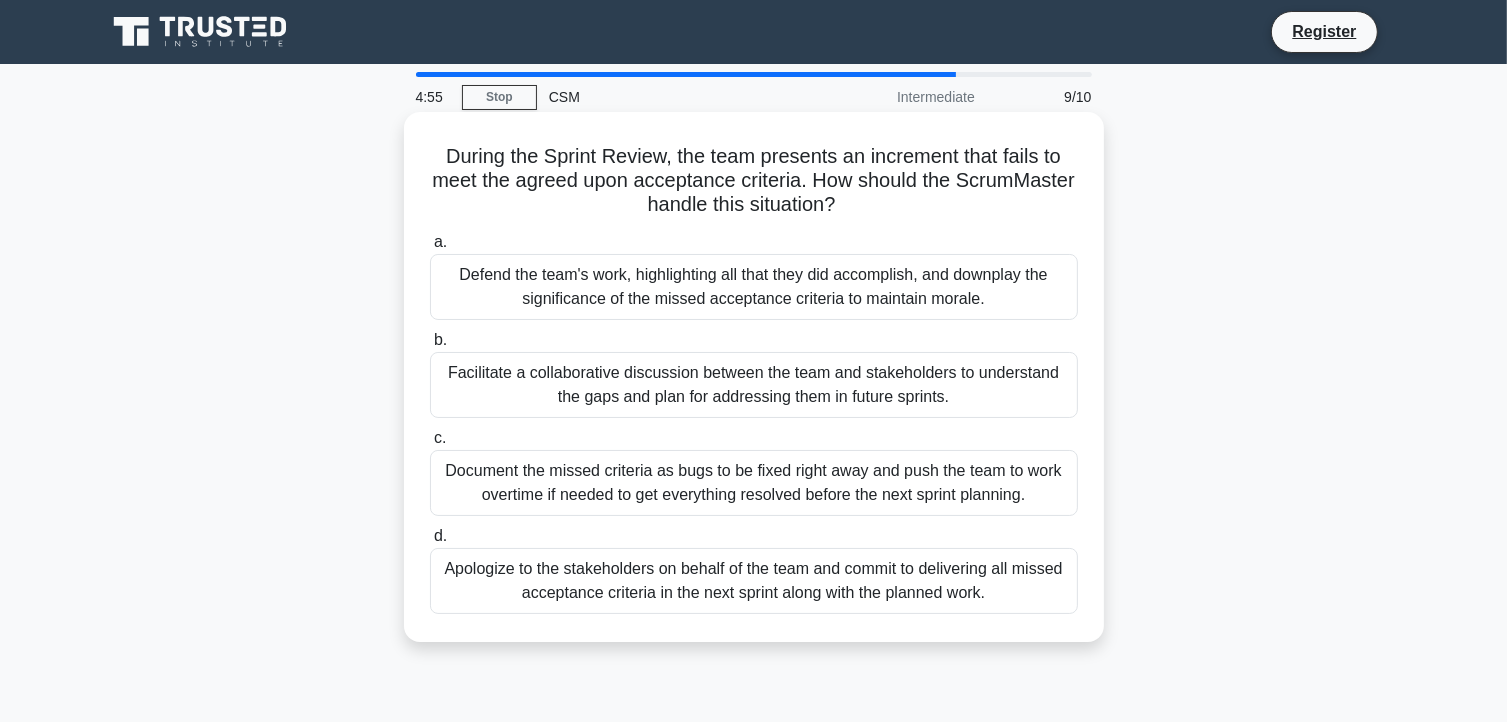 click on "Facilitate a collaborative discussion between the team and stakeholders to understand the gaps and plan for addressing them in future sprints." at bounding box center [754, 385] 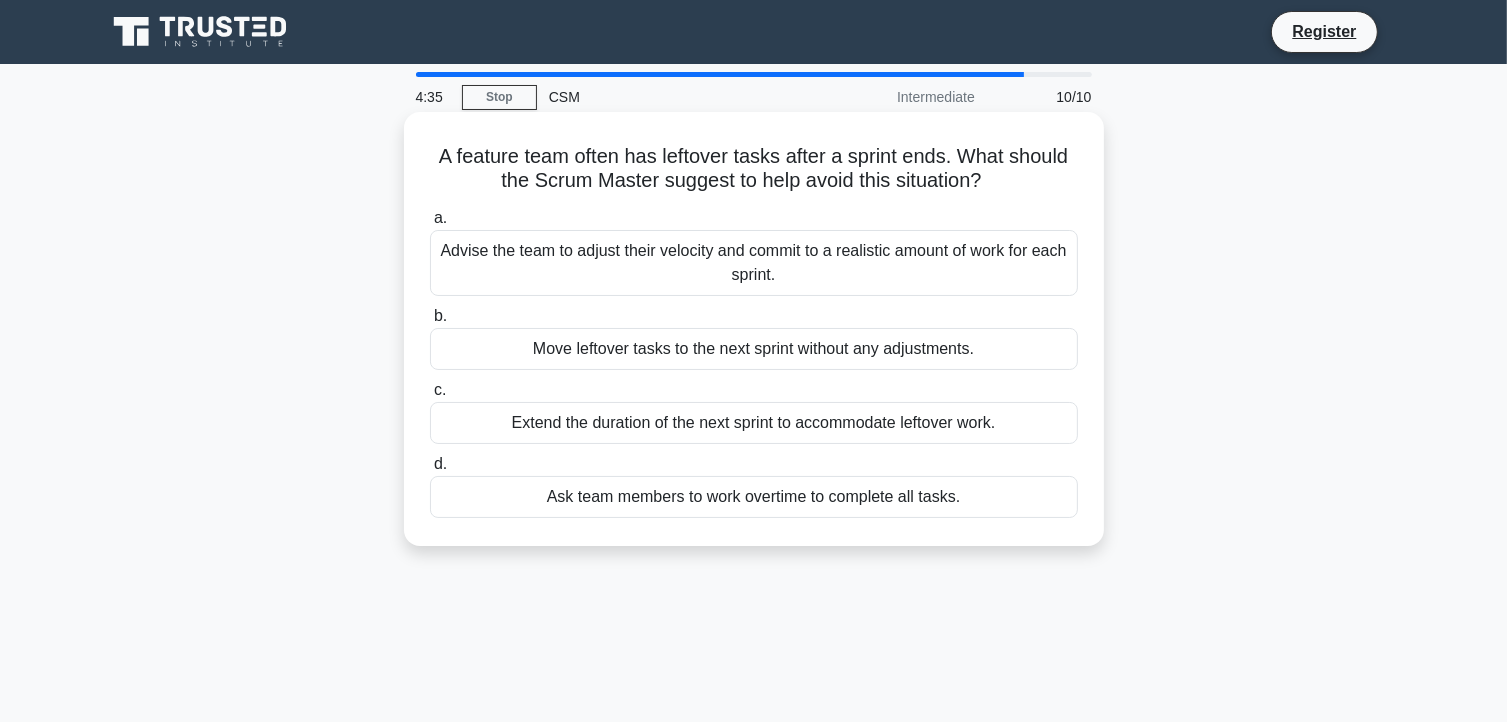 click on "Advise the team to adjust their velocity and commit to a realistic amount of work for each sprint." at bounding box center (754, 263) 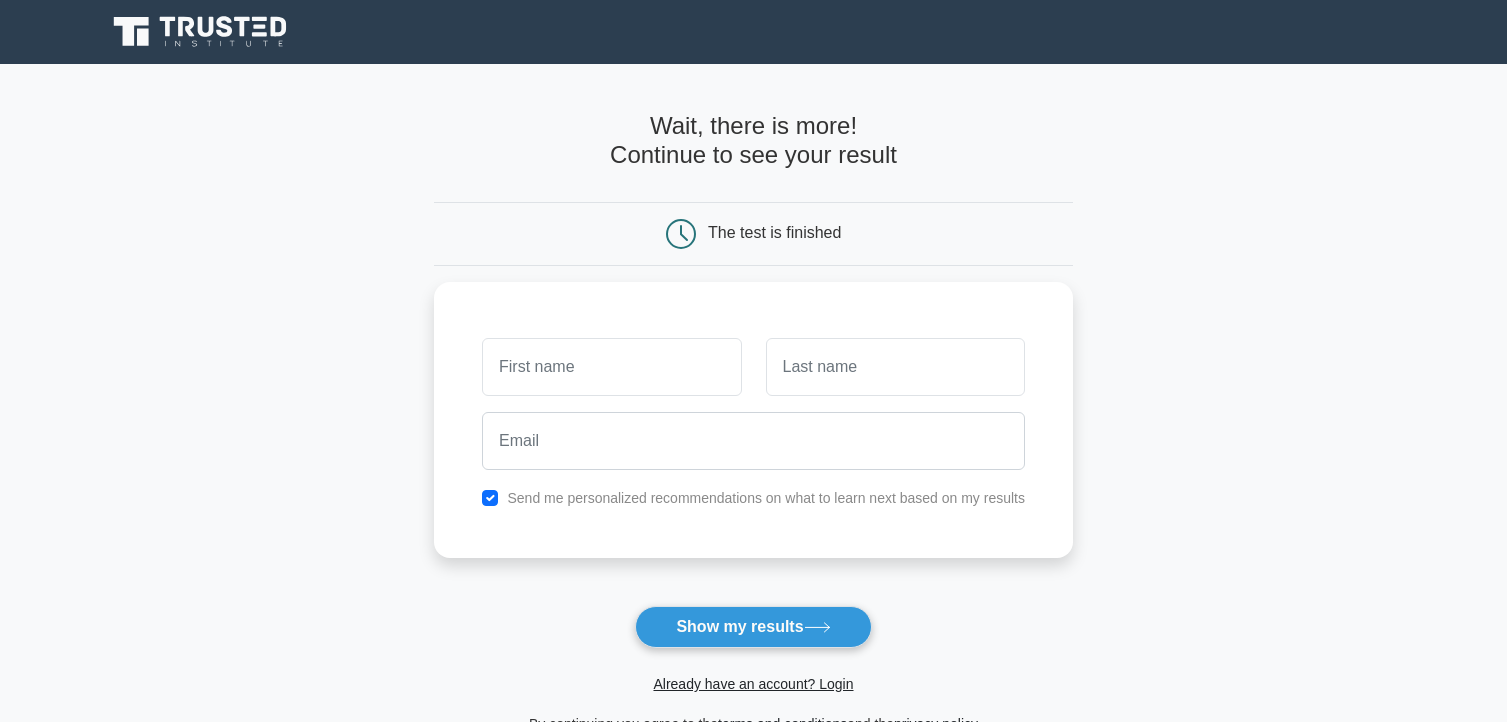 scroll, scrollTop: 260, scrollLeft: 0, axis: vertical 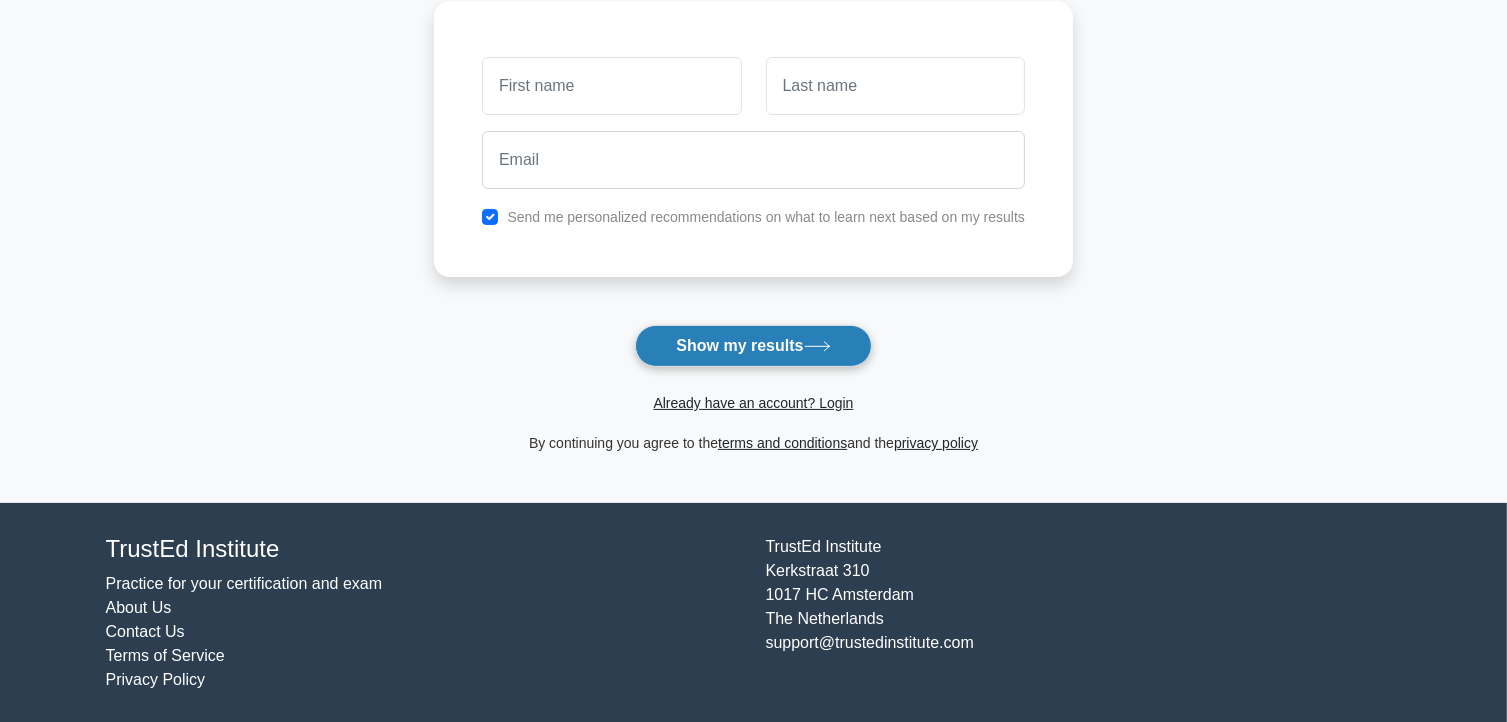 click on "Show my results" at bounding box center (753, 346) 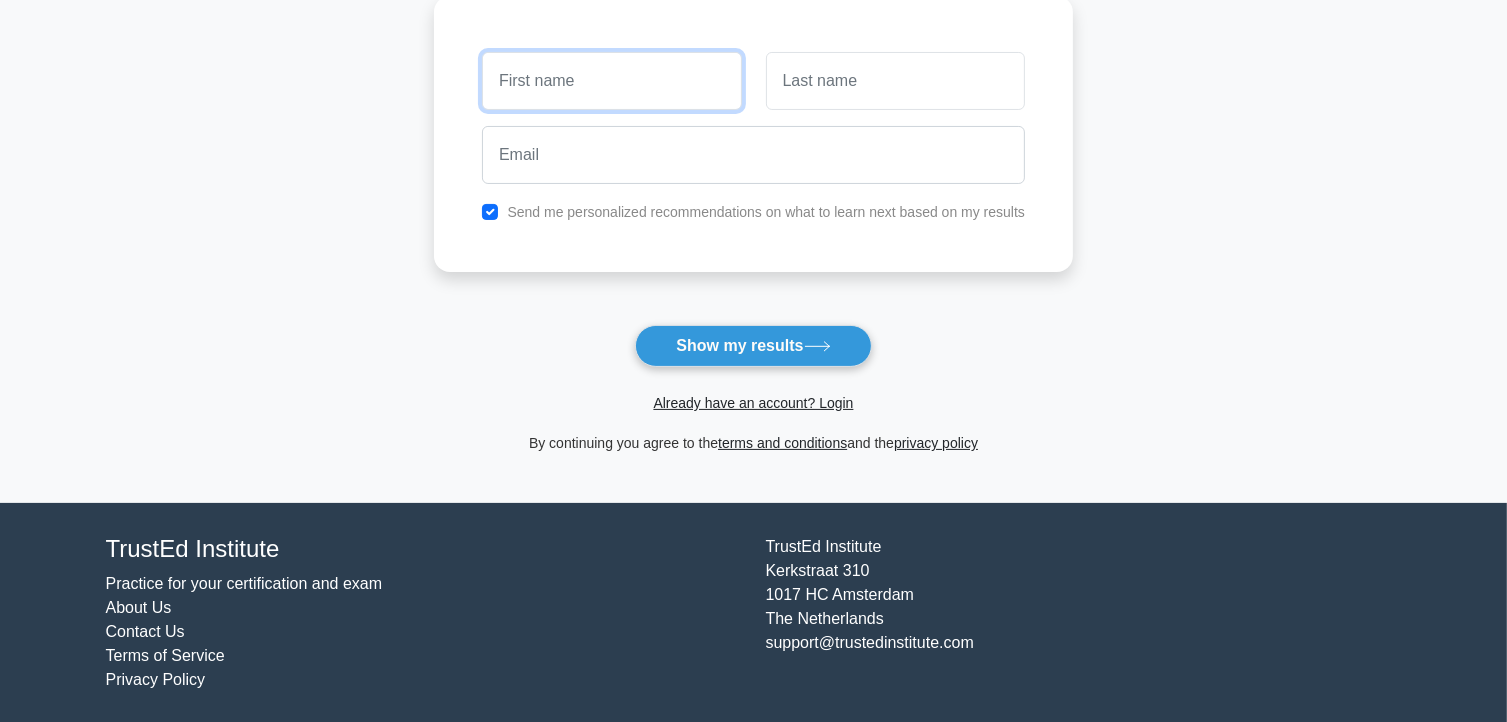 click at bounding box center [611, 81] 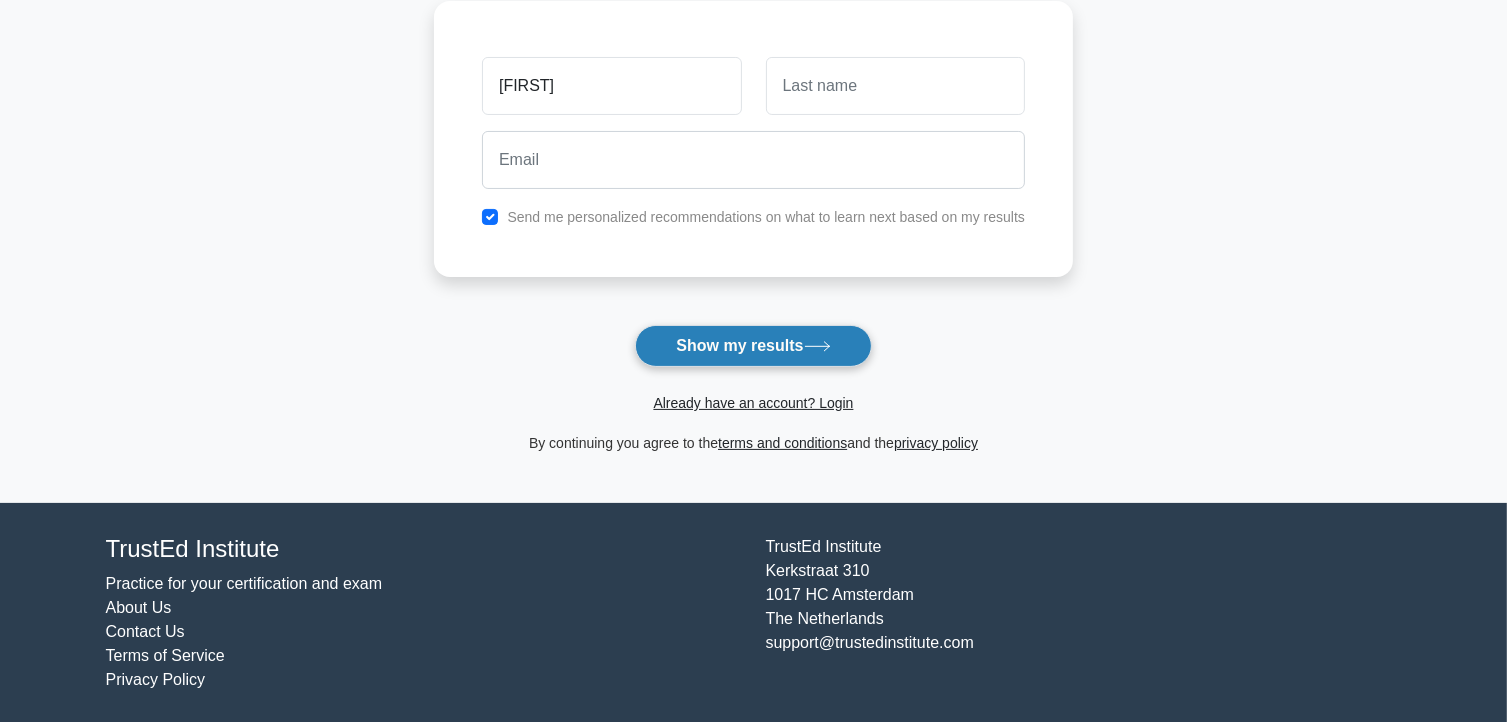 click on "Show my results" at bounding box center [753, 346] 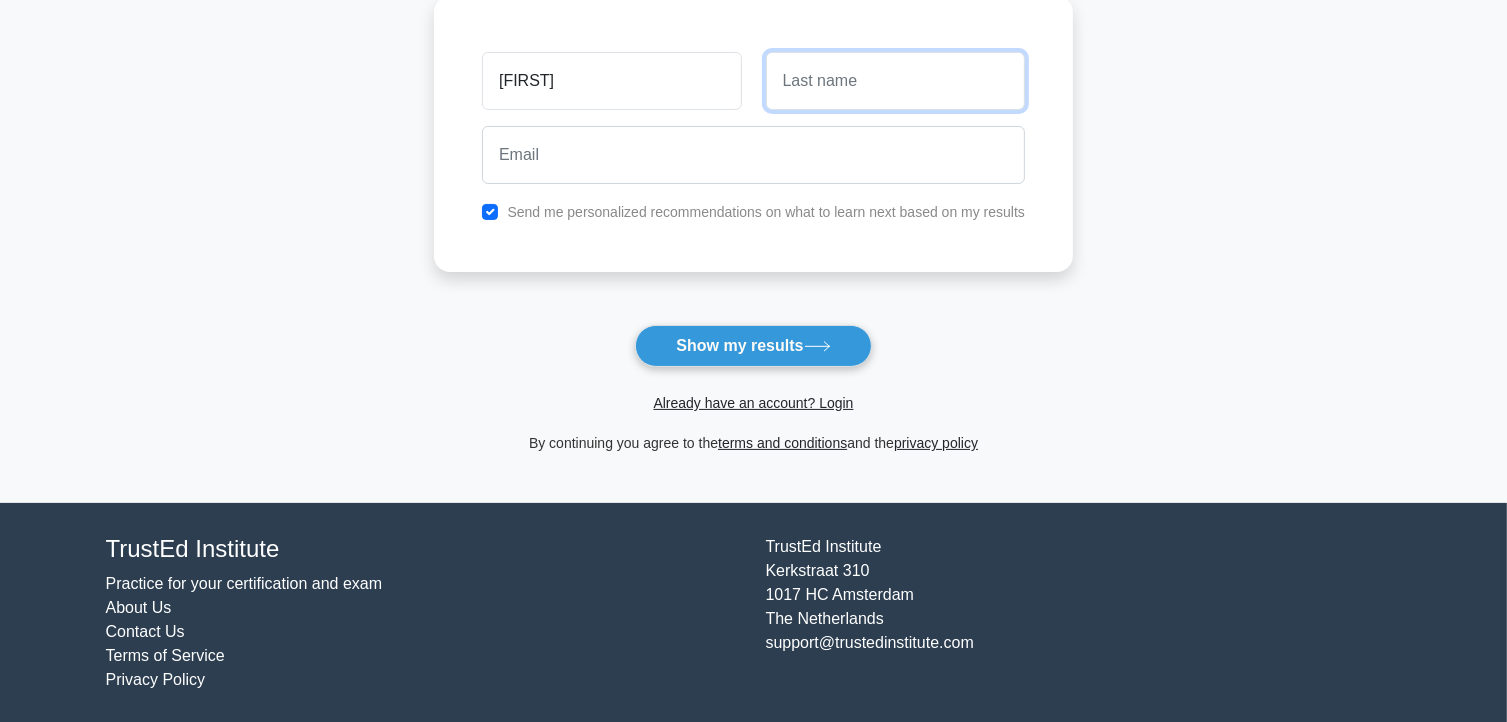 click at bounding box center (895, 81) 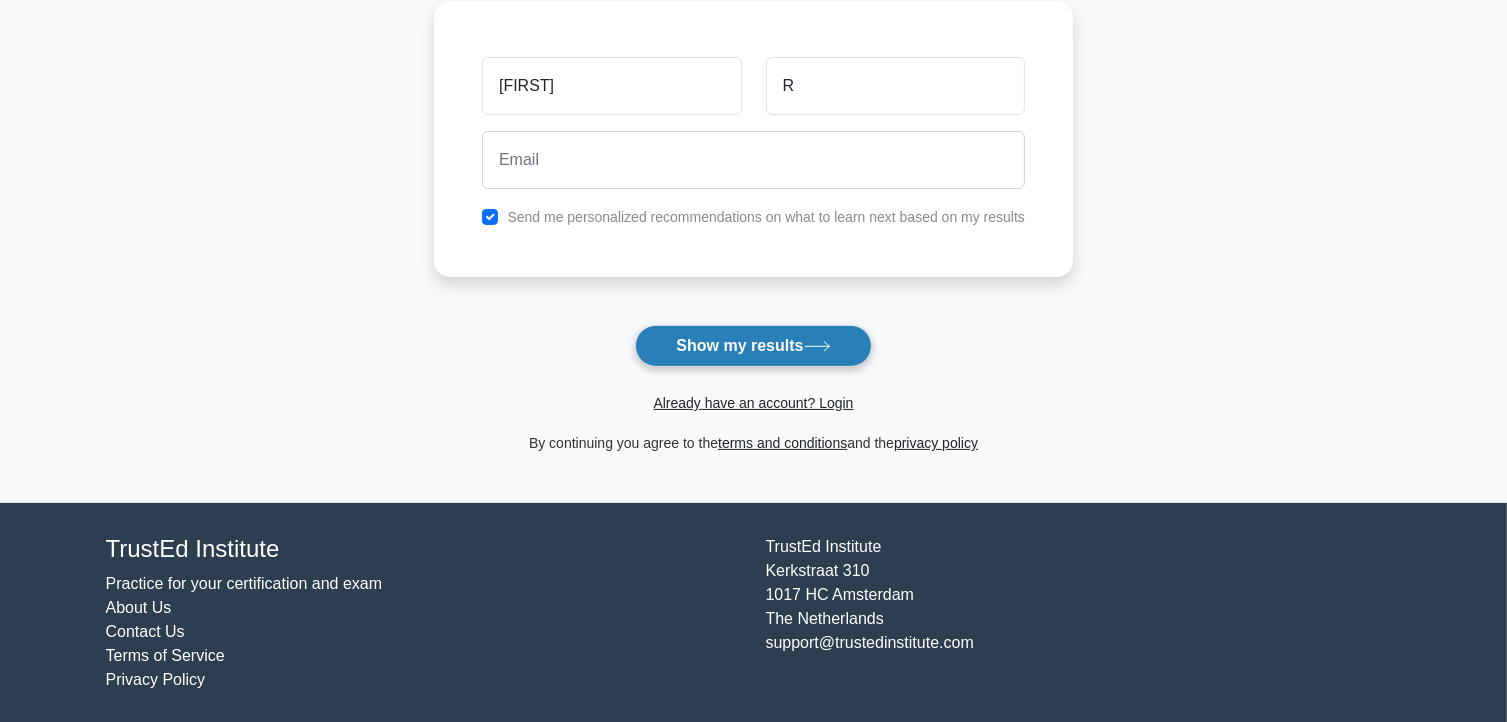 click on "Show my results" at bounding box center (753, 346) 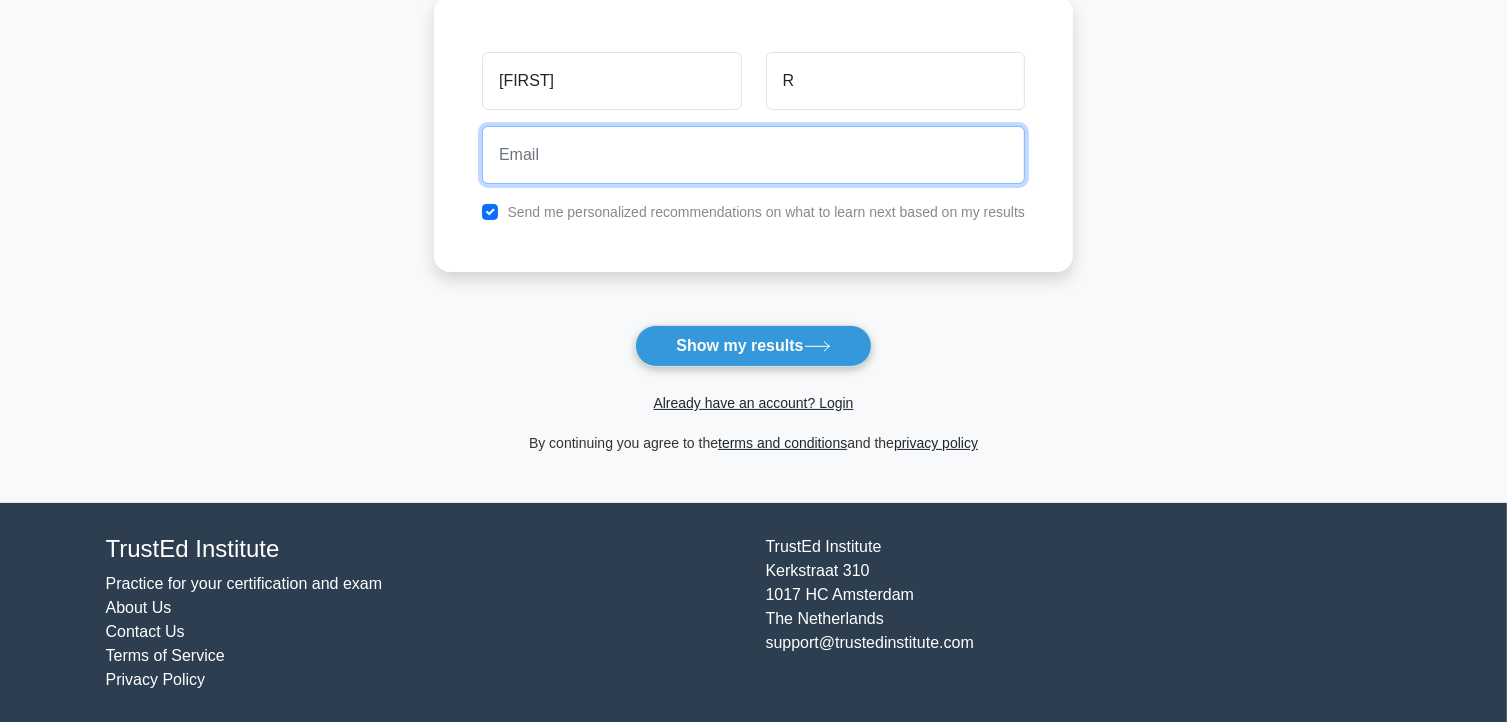 click at bounding box center [753, 155] 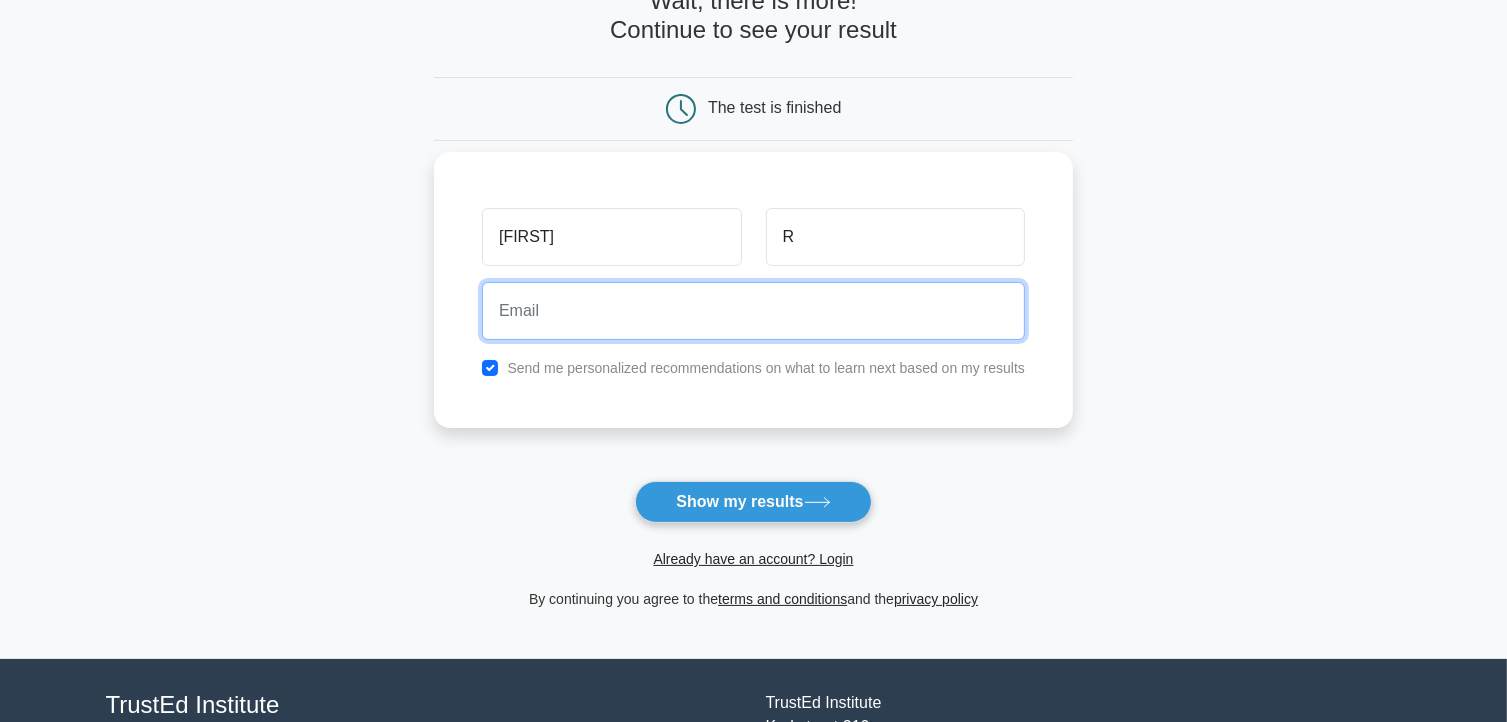 scroll, scrollTop: 120, scrollLeft: 0, axis: vertical 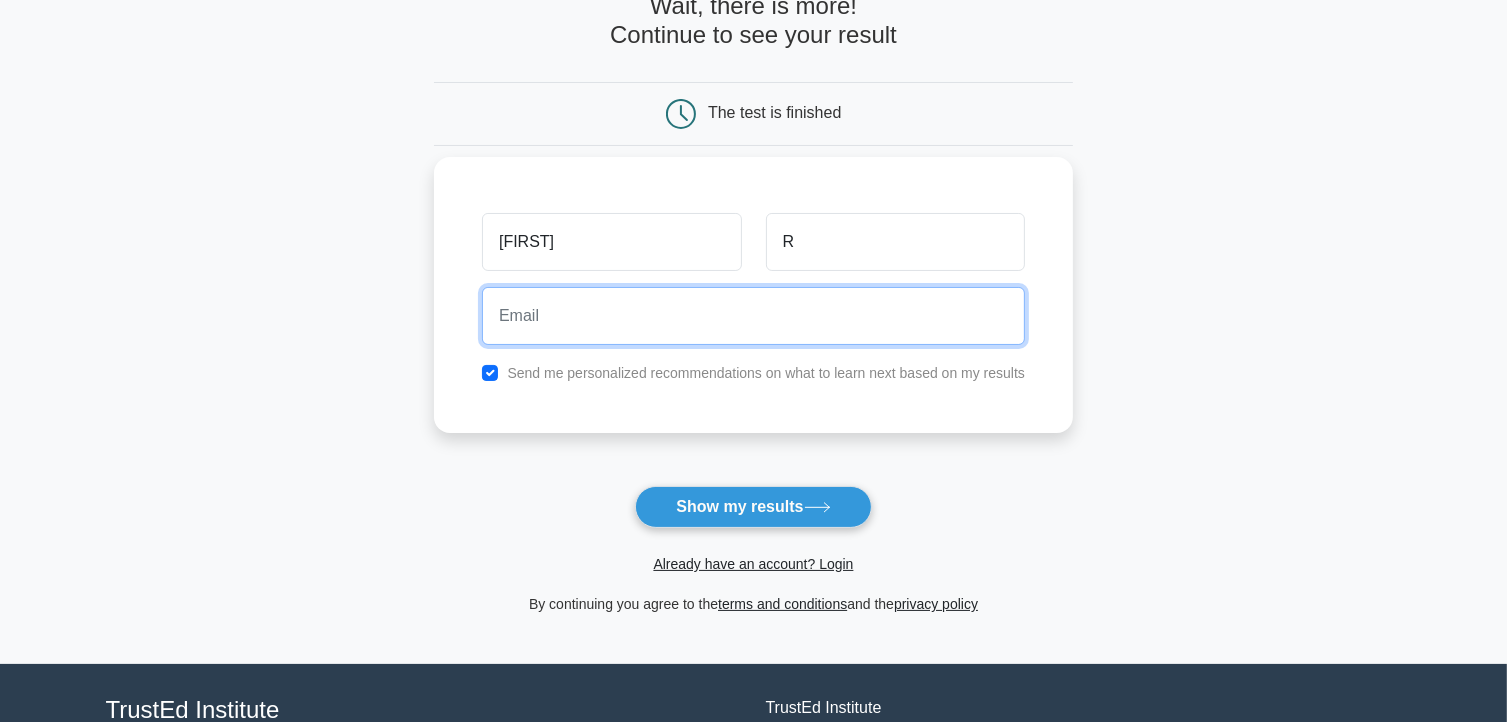click at bounding box center [753, 316] 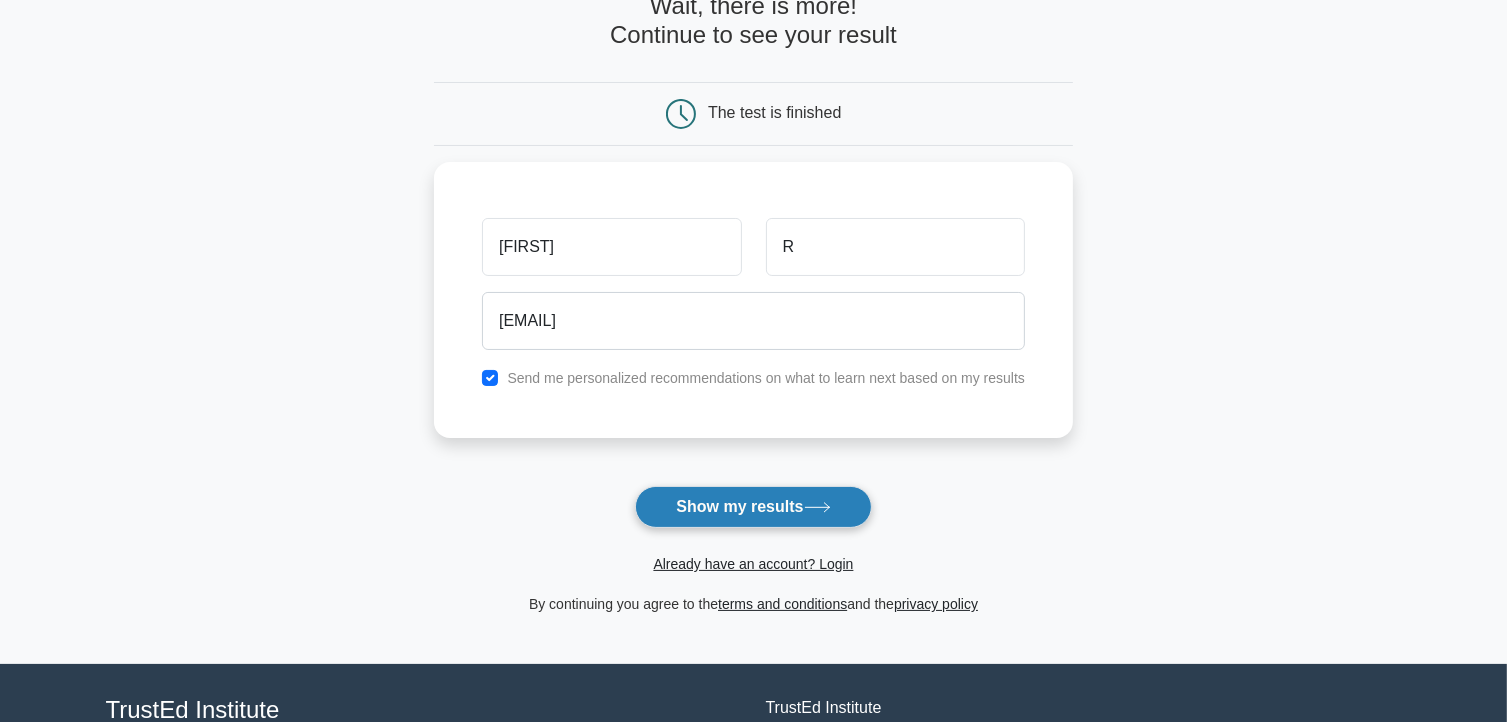 click on "Show my results" at bounding box center (753, 507) 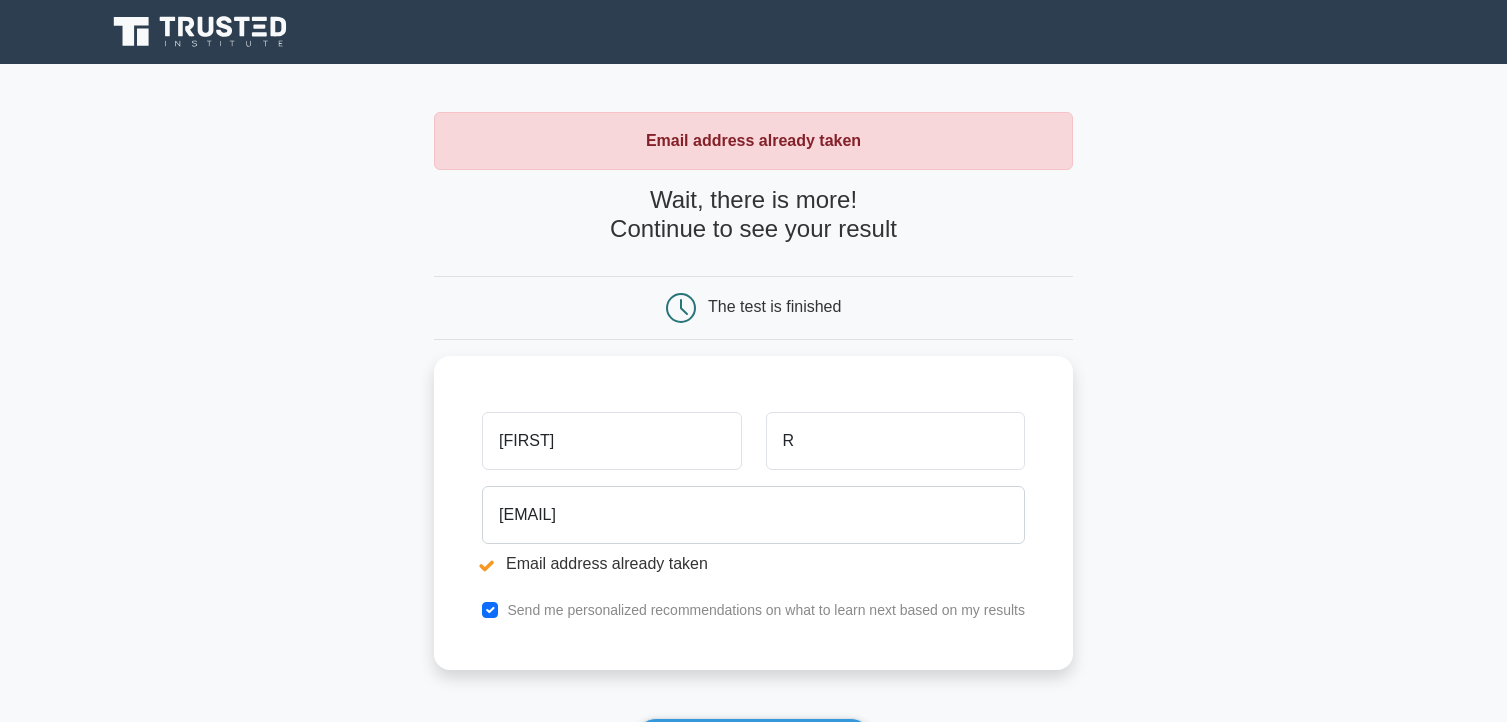 scroll, scrollTop: 0, scrollLeft: 0, axis: both 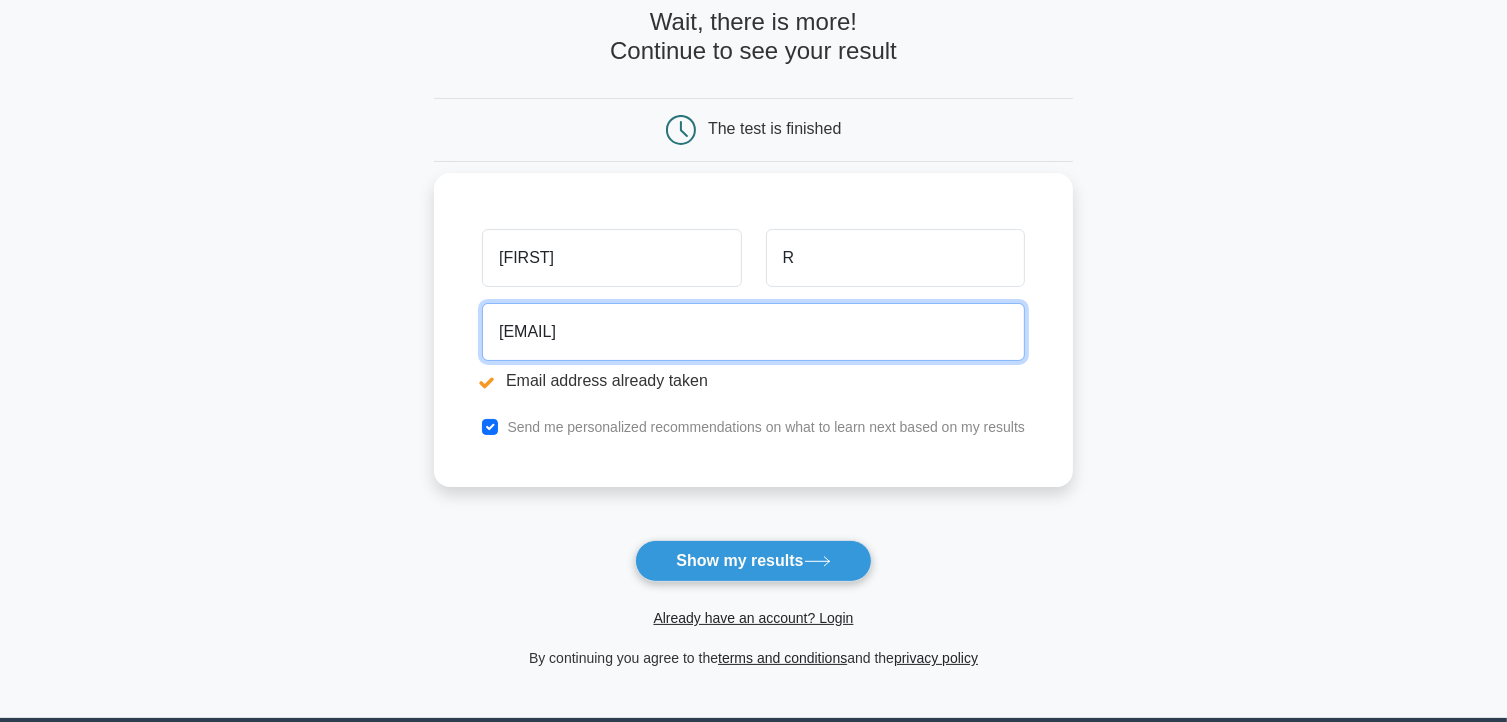 click on "[EMAIL]" at bounding box center (753, 332) 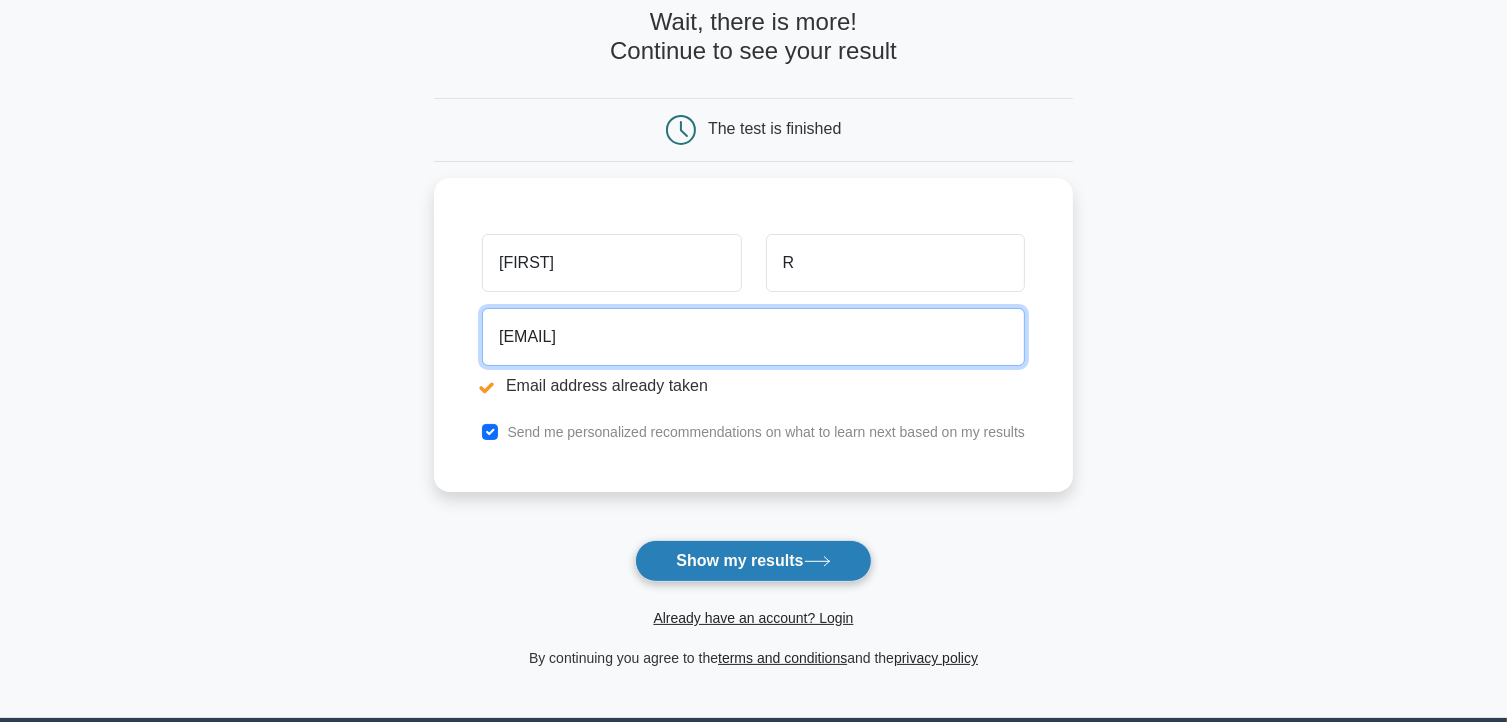 type on "[EMAIL]" 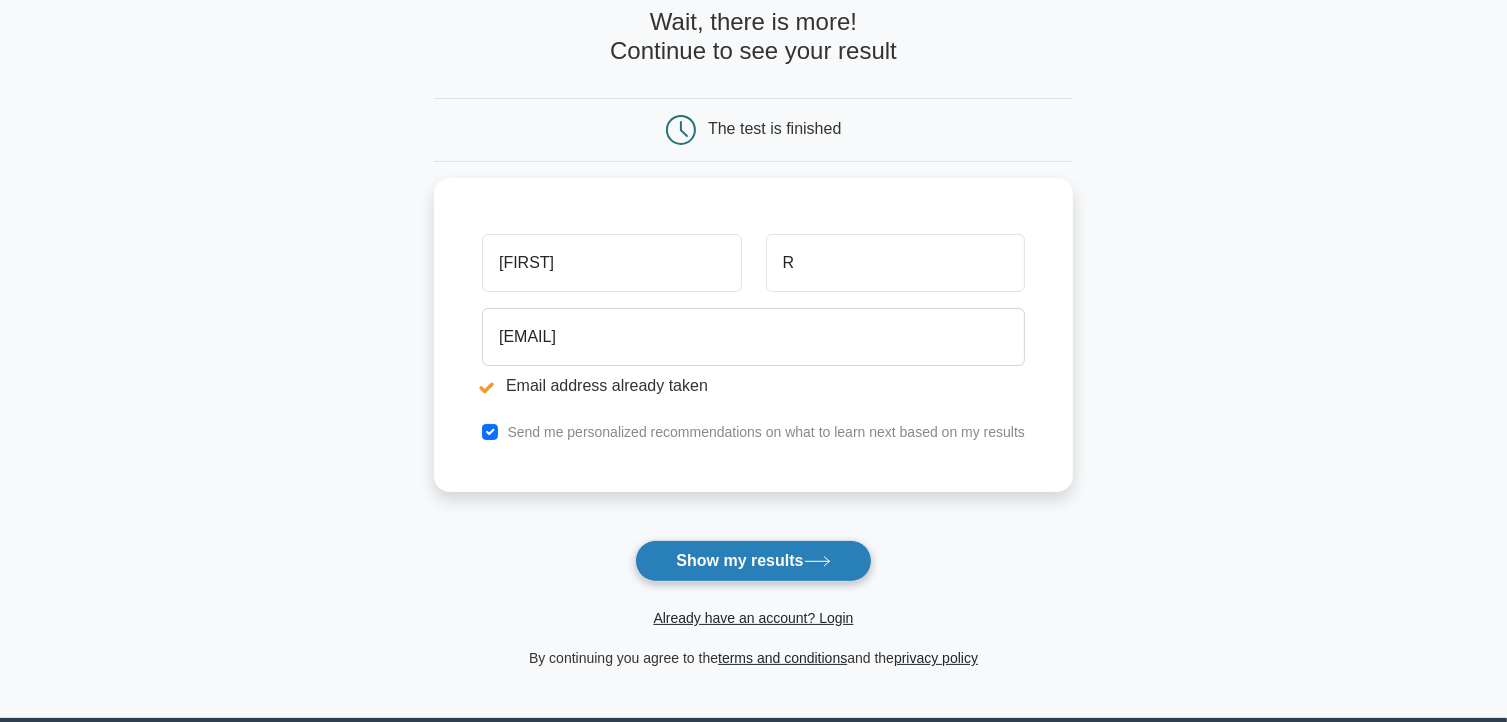 click on "Show my results" at bounding box center (753, 561) 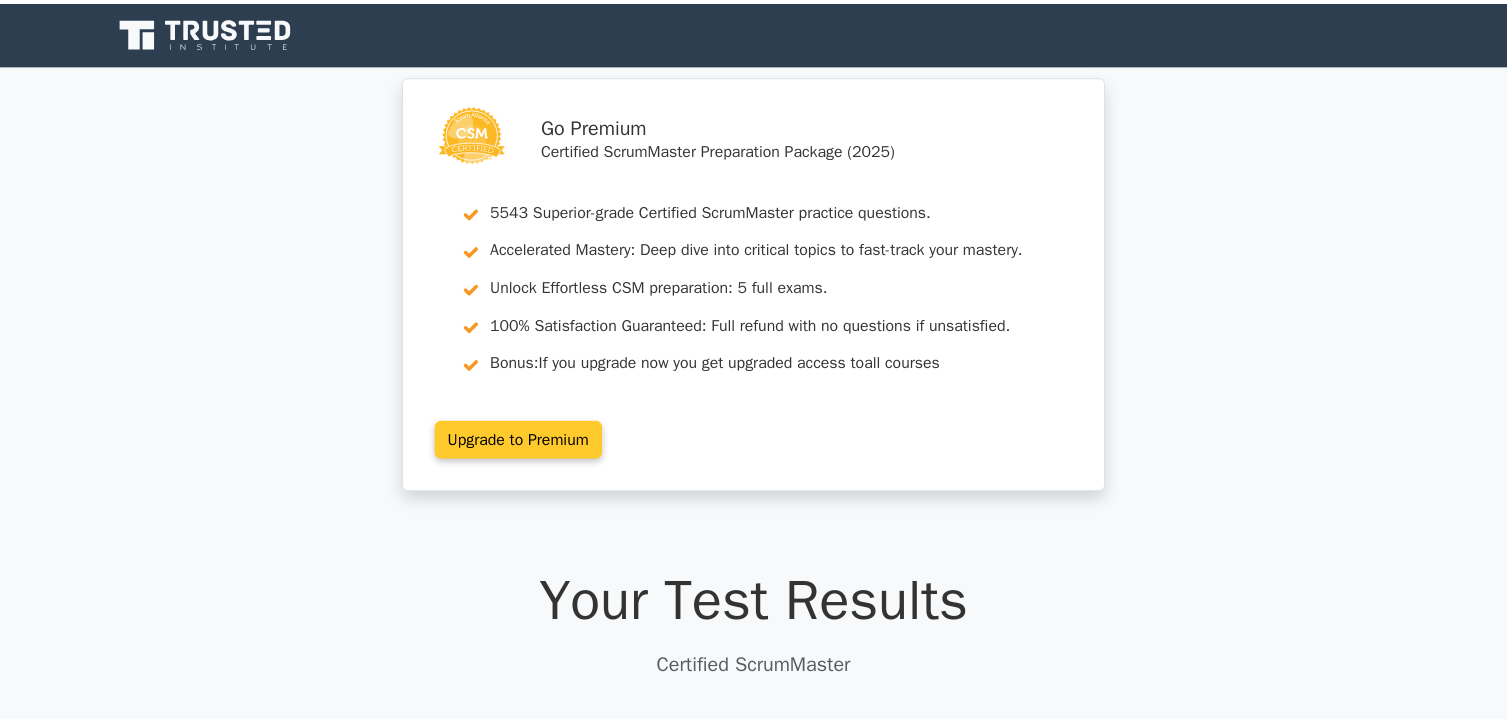 scroll, scrollTop: 0, scrollLeft: 0, axis: both 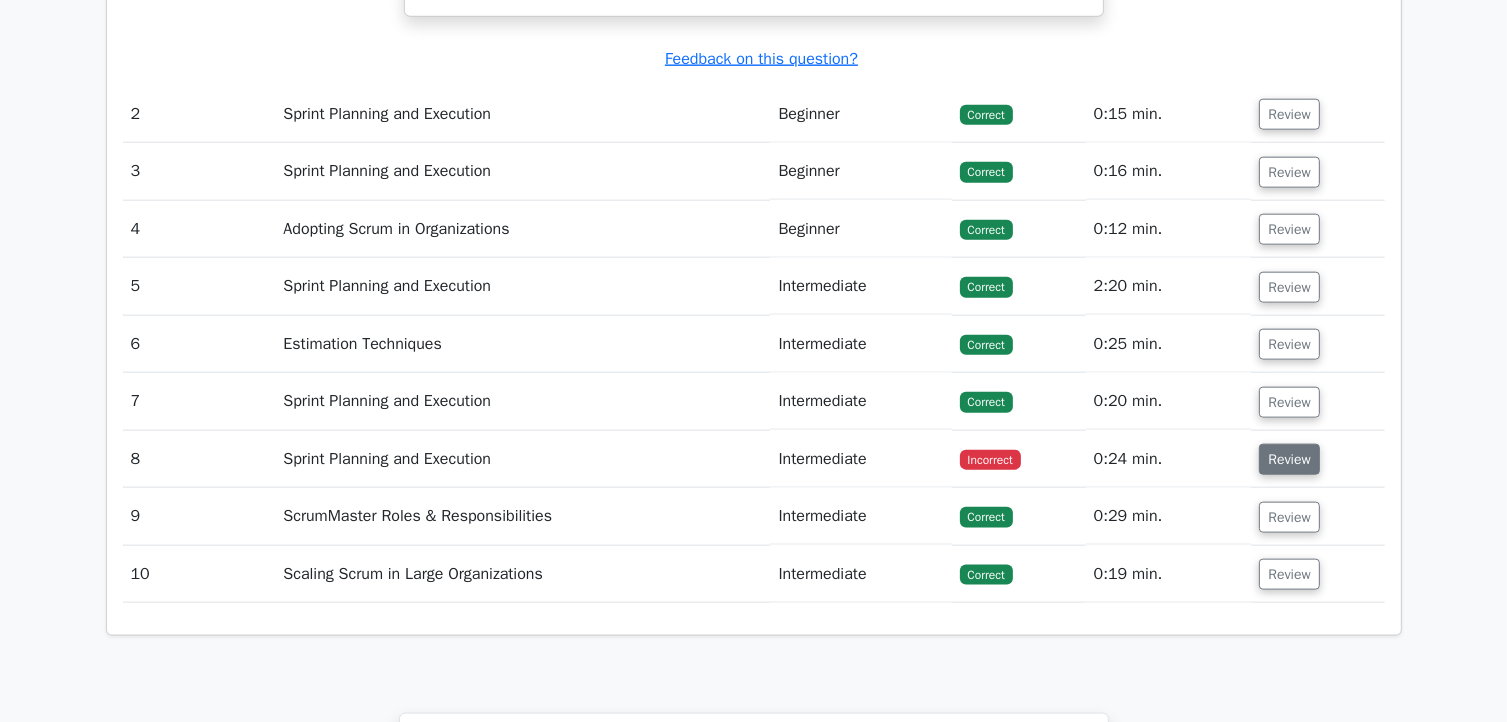 click on "Review" at bounding box center [1289, 459] 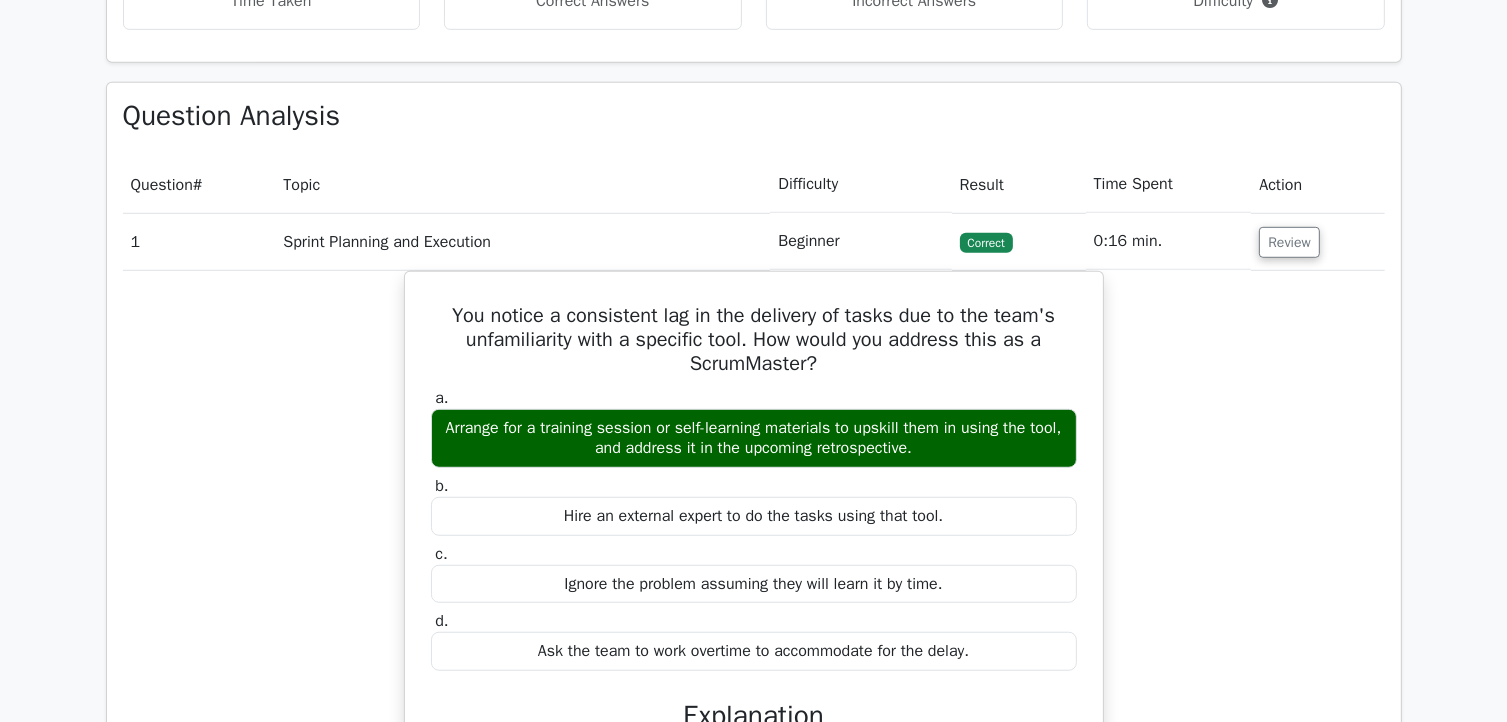 scroll, scrollTop: 1328, scrollLeft: 0, axis: vertical 